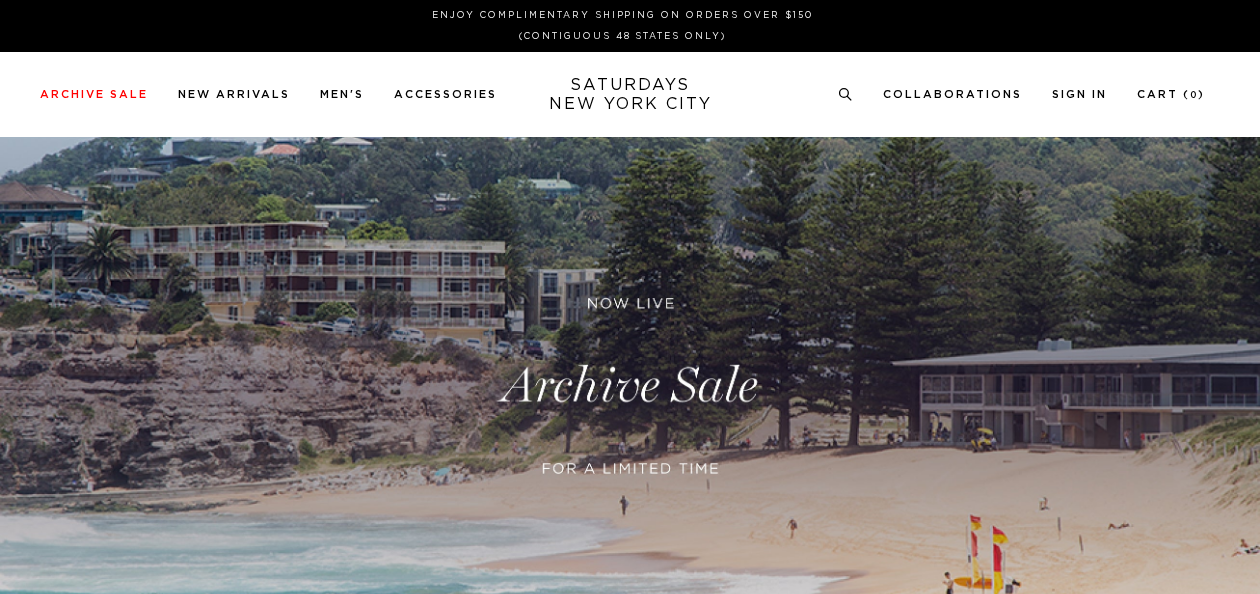 scroll, scrollTop: 100, scrollLeft: 0, axis: vertical 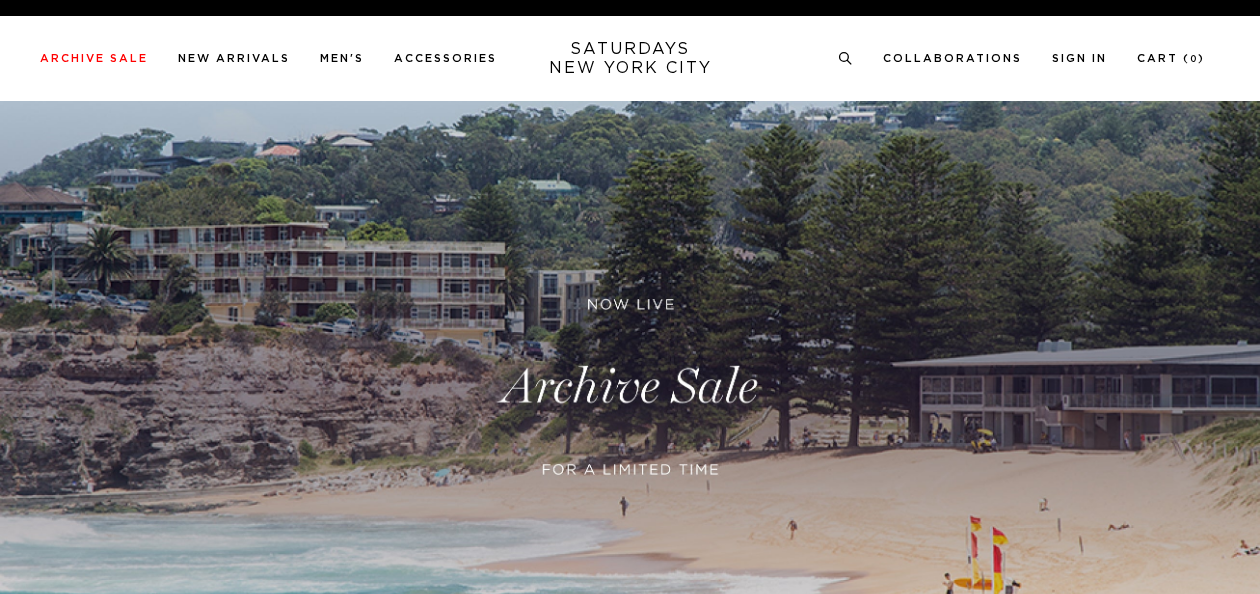 click at bounding box center [630, 387] 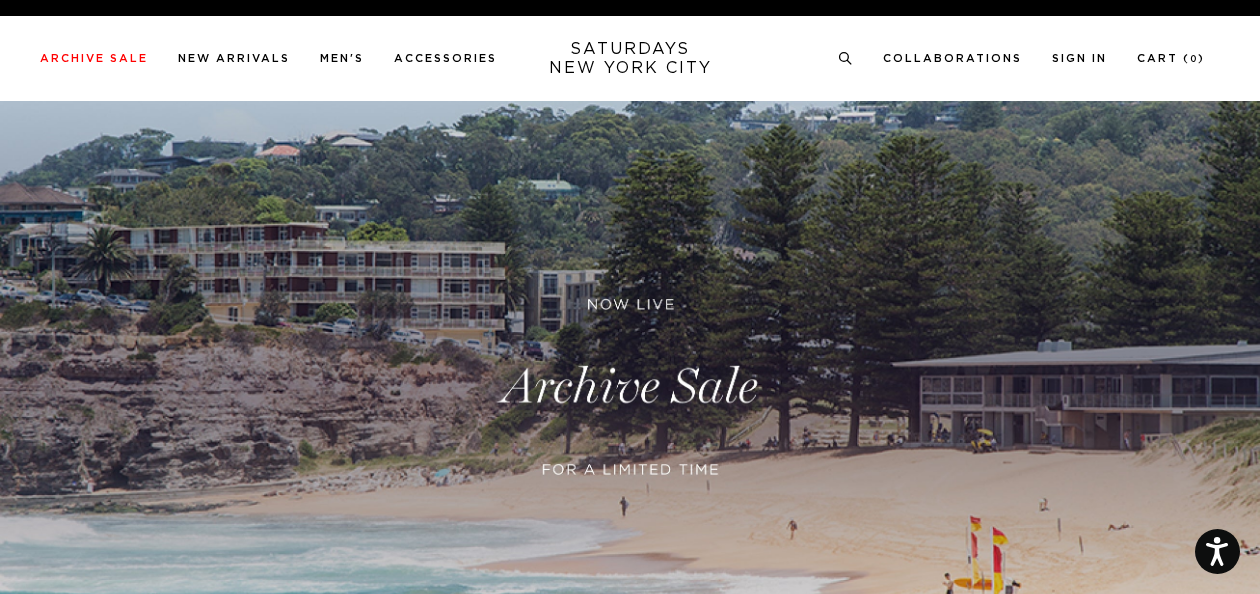 click at bounding box center [630, 387] 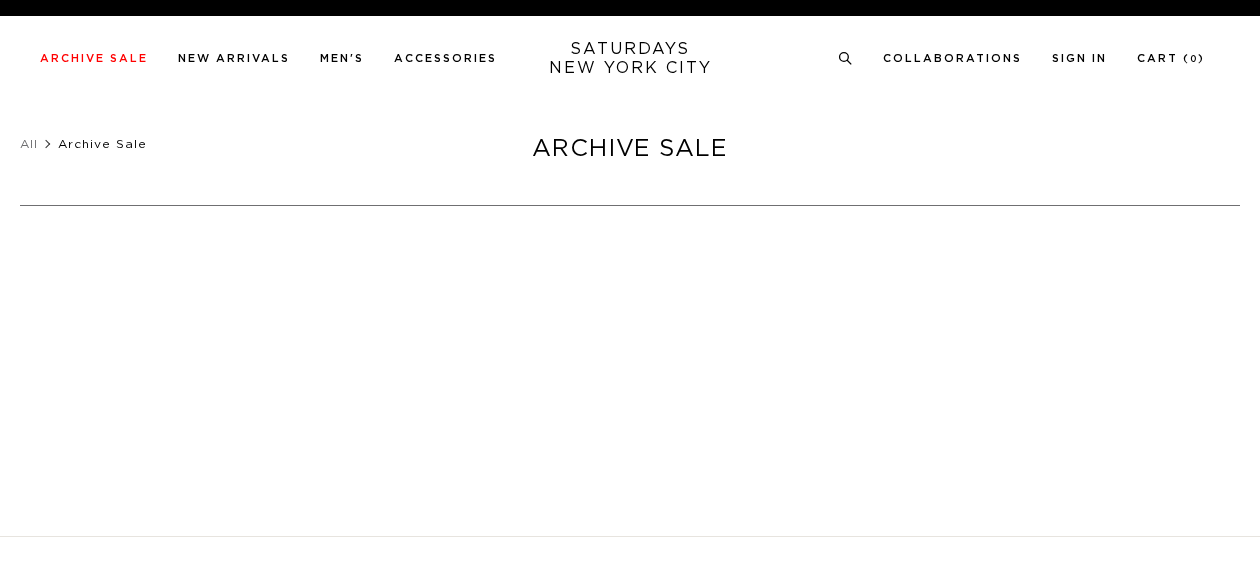 scroll, scrollTop: 0, scrollLeft: 0, axis: both 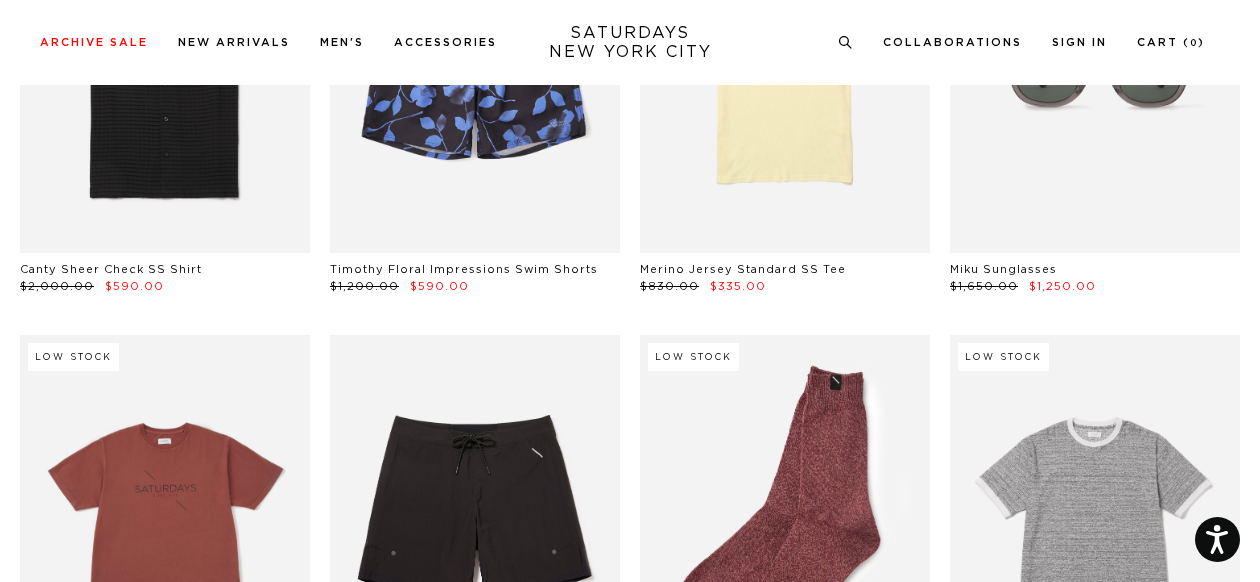 drag, startPoint x: 1259, startPoint y: 152, endPoint x: 1261, endPoint y: -81, distance: 233.00859 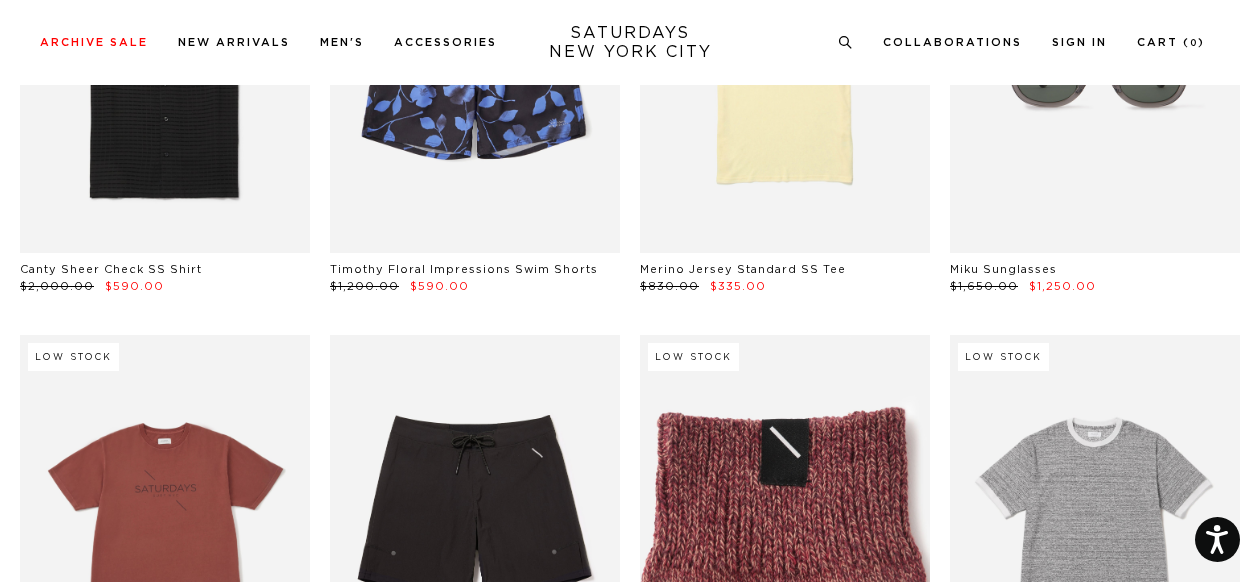 scroll, scrollTop: 11200, scrollLeft: 0, axis: vertical 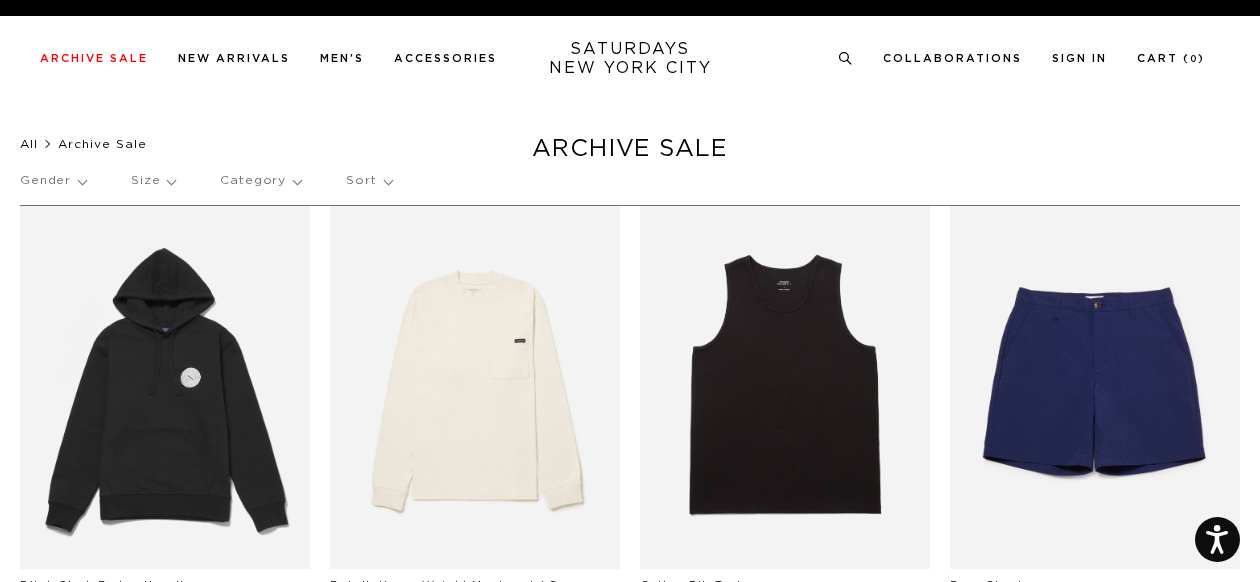 click on "All" at bounding box center (29, 144) 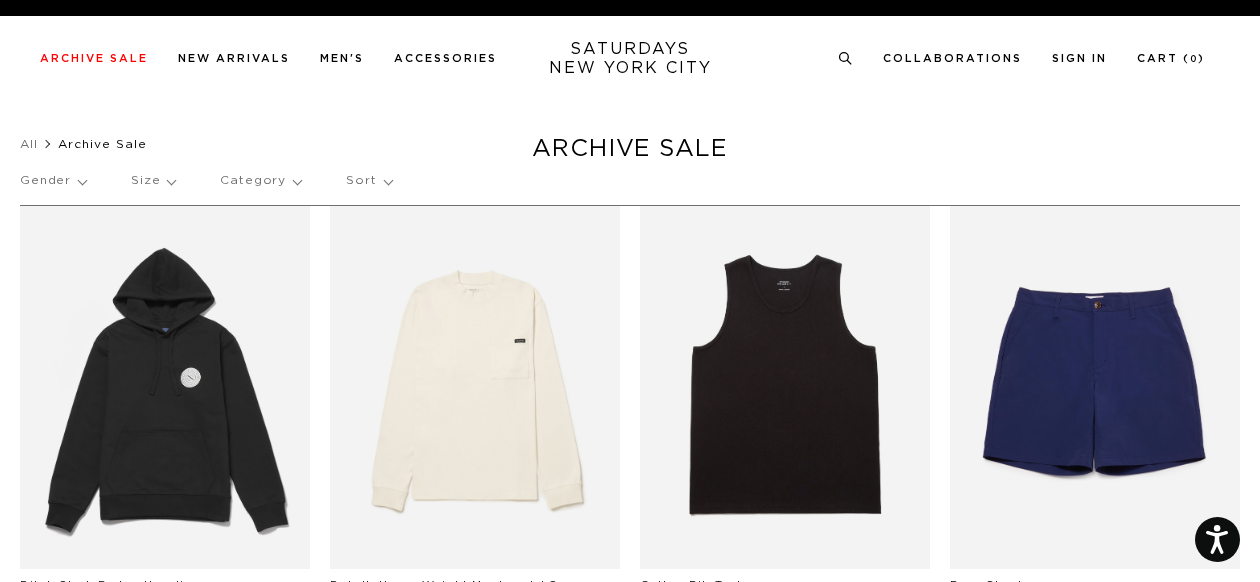 click on "SATURDAYS   NEW YORK CITY" at bounding box center (630, 59) 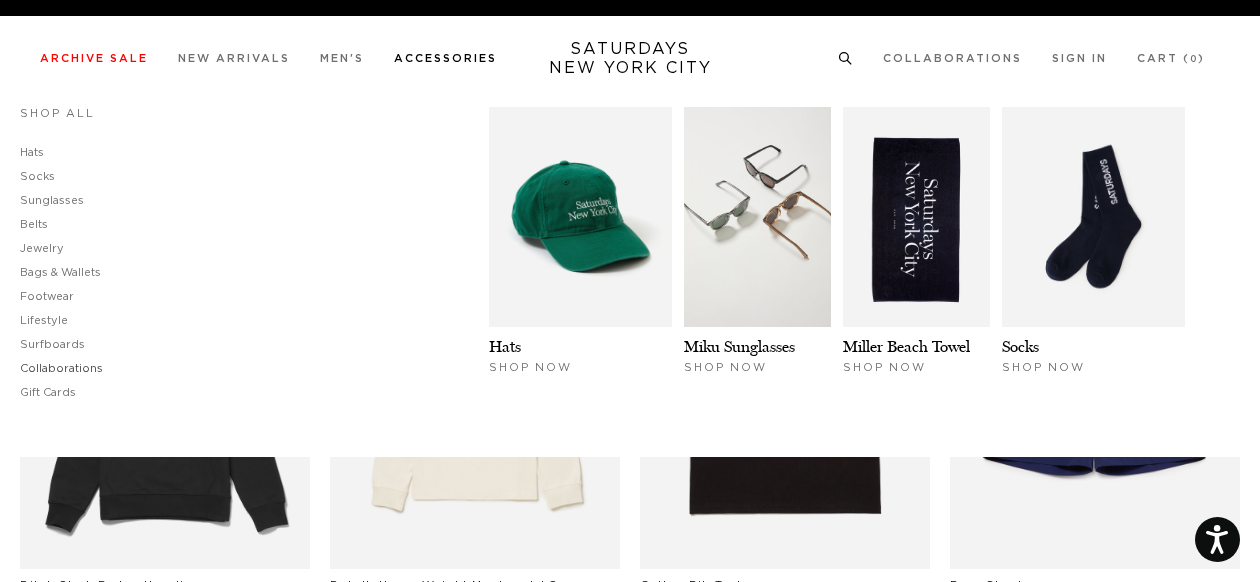 click on "Collaborations" at bounding box center (61, 368) 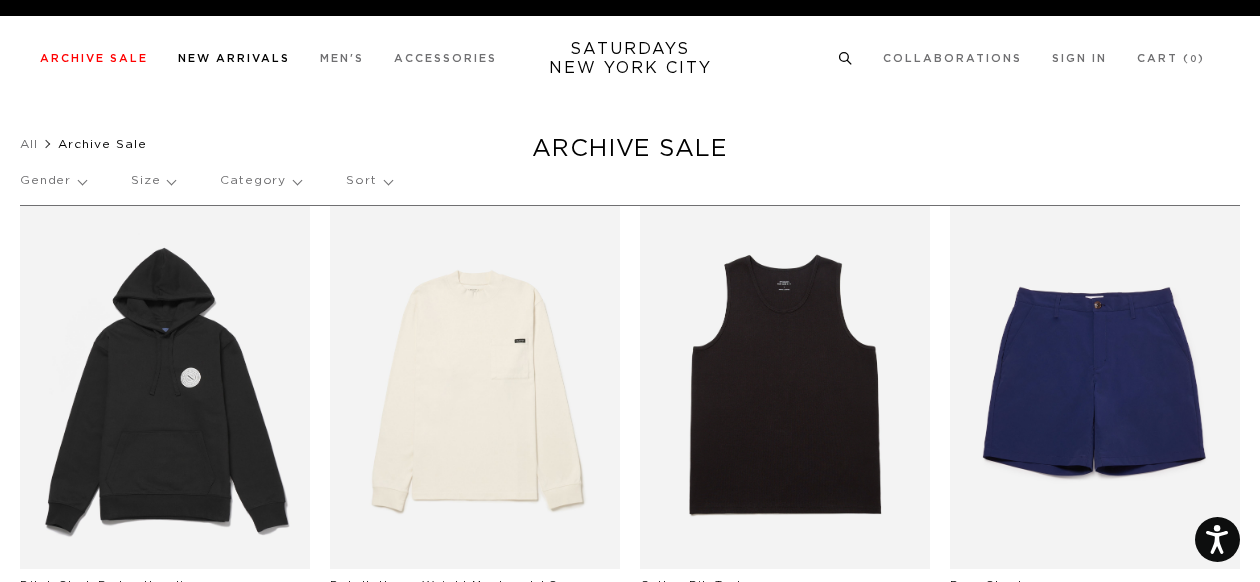 click on "New Arrivals" at bounding box center [234, 58] 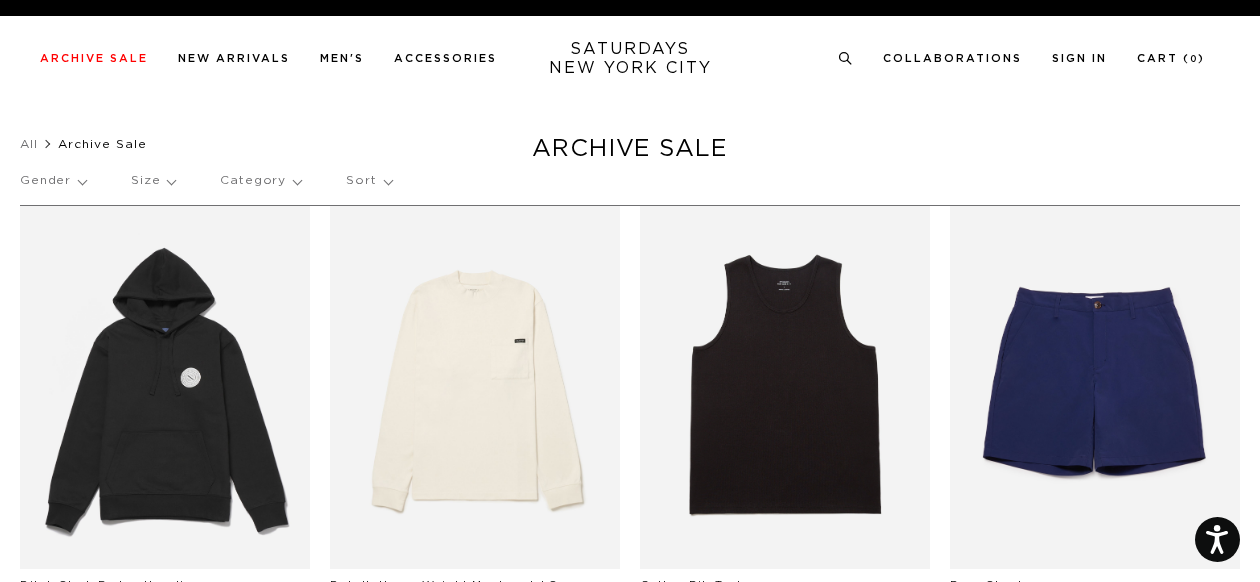 click on "All
Archive Sale" at bounding box center (630, 144) 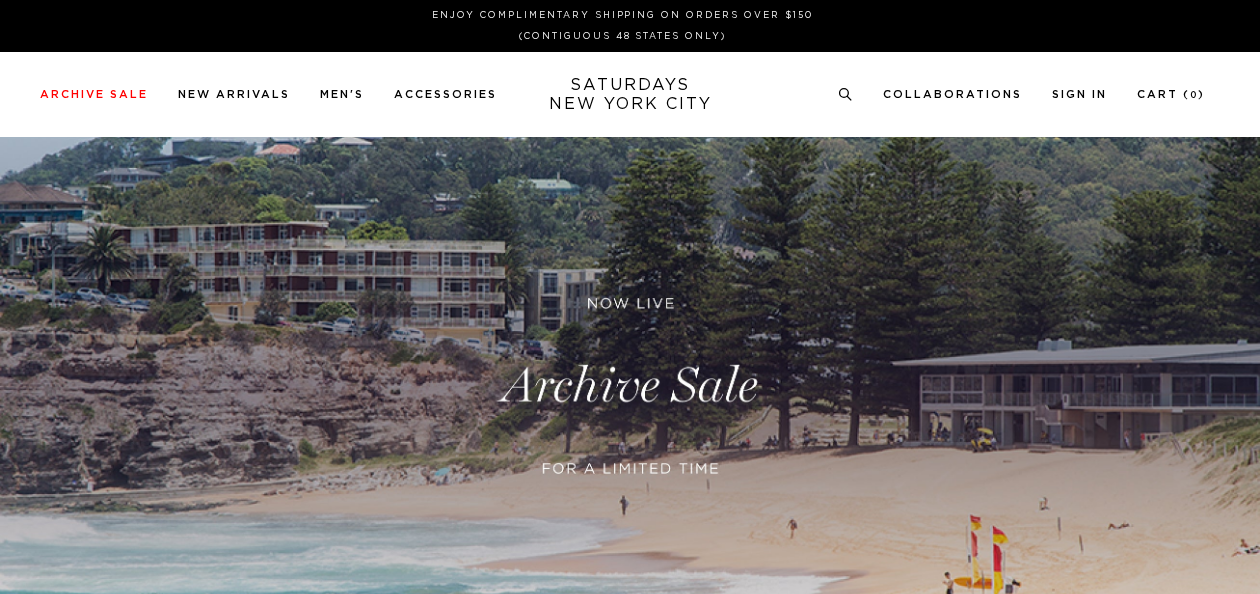scroll, scrollTop: 0, scrollLeft: 0, axis: both 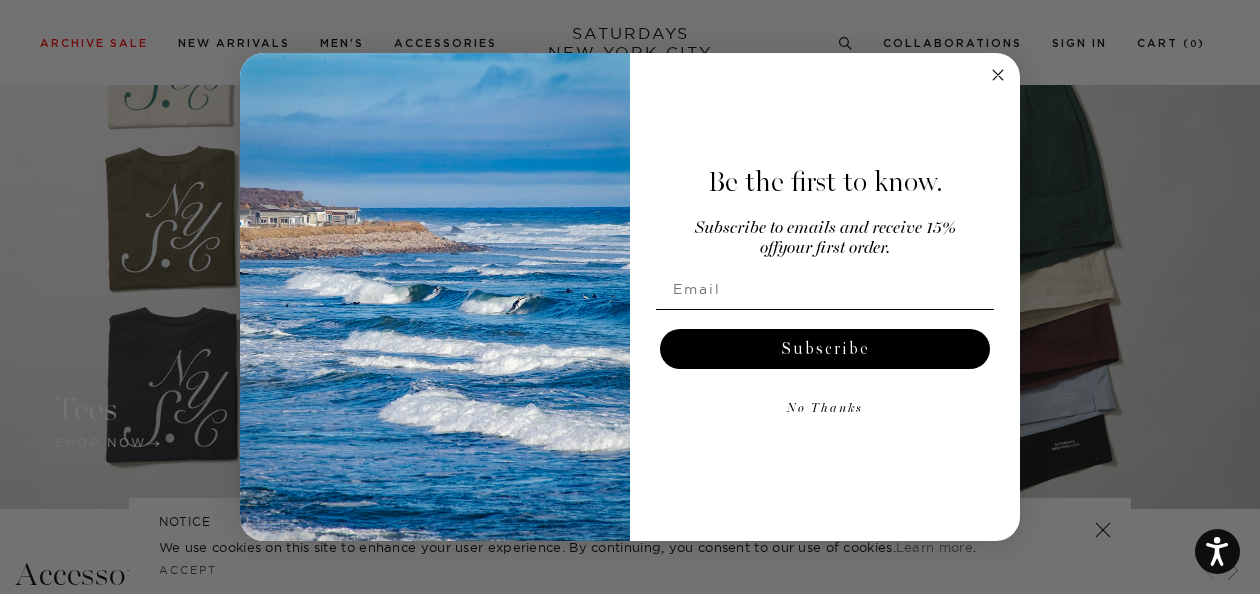 click 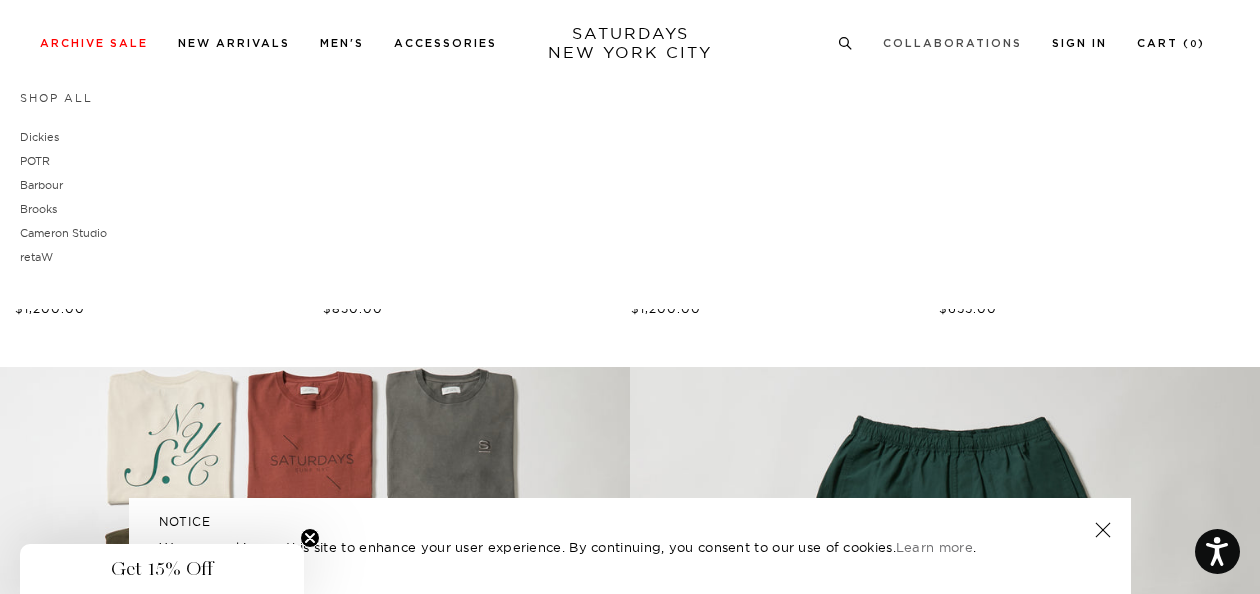 scroll, scrollTop: 988, scrollLeft: 0, axis: vertical 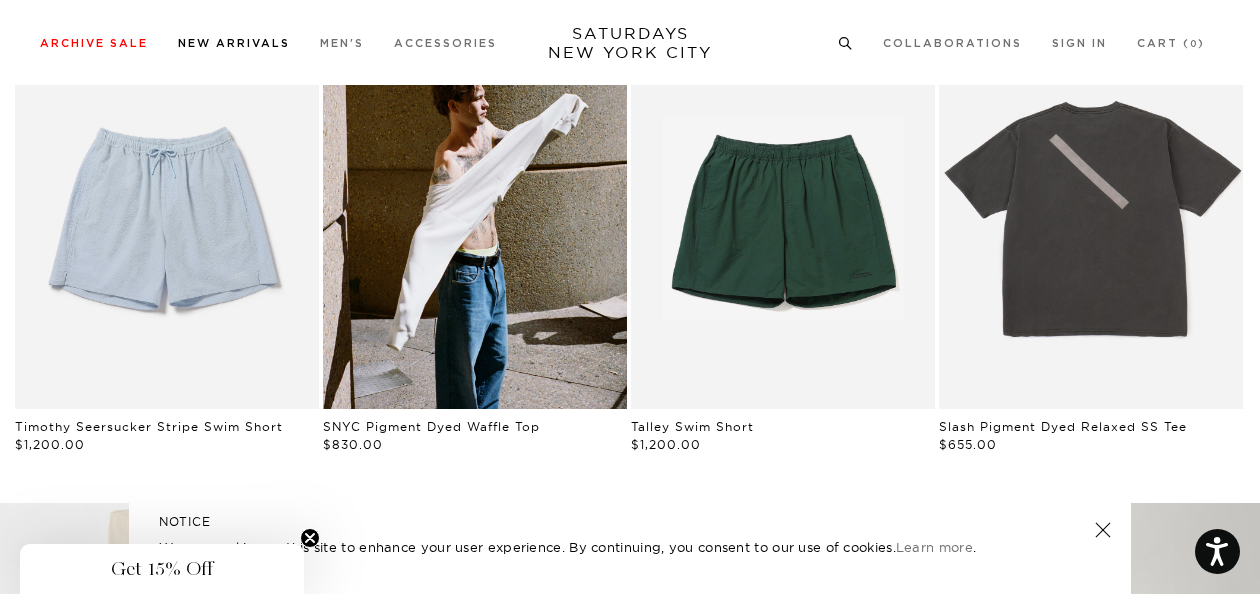 click on "New Arrivals" at bounding box center (234, 43) 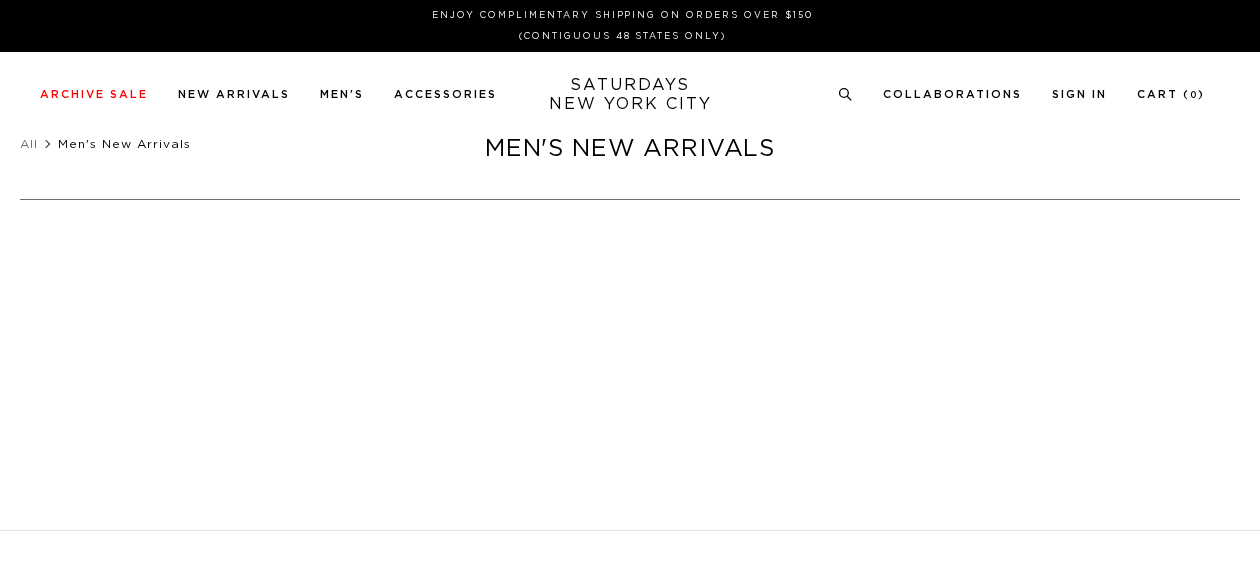 scroll, scrollTop: 0, scrollLeft: 0, axis: both 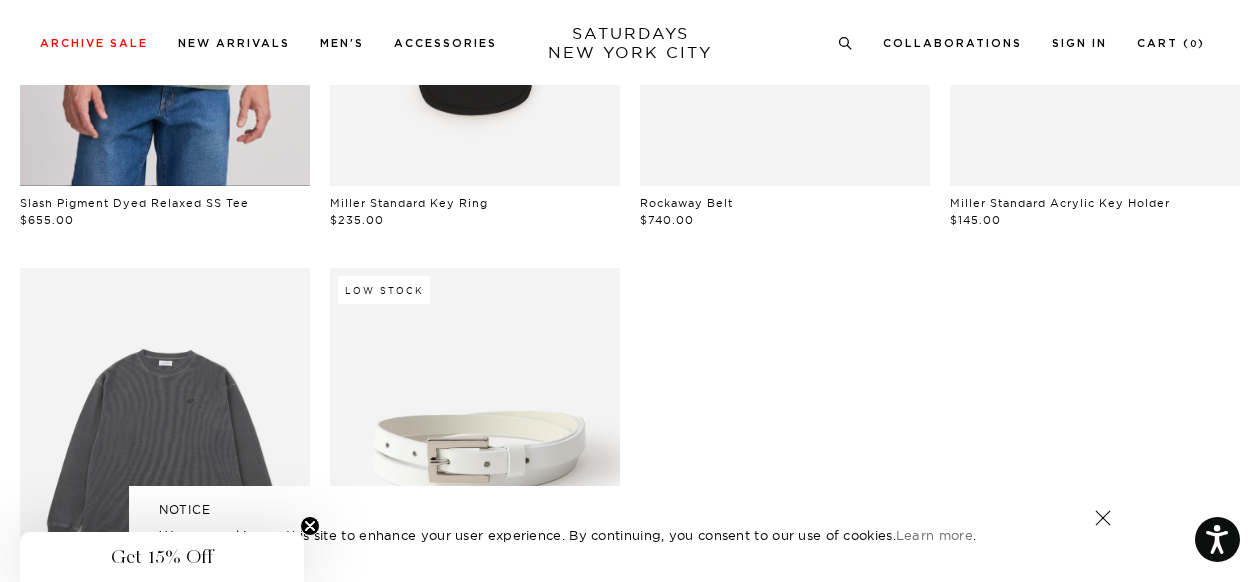 click at bounding box center [165, 5] 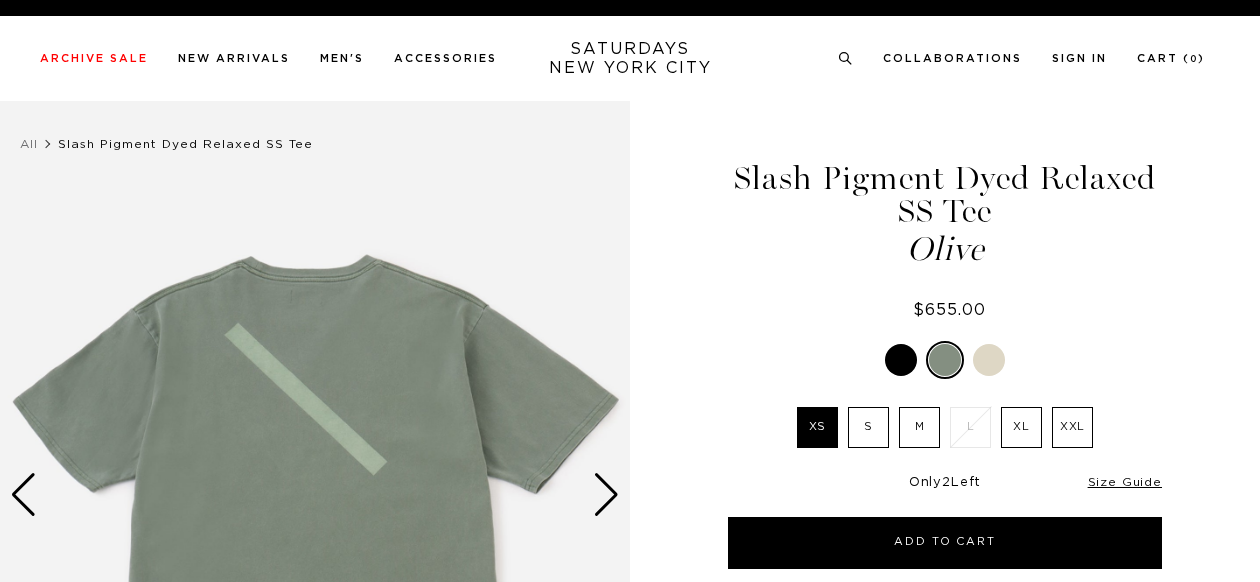 scroll, scrollTop: 0, scrollLeft: 0, axis: both 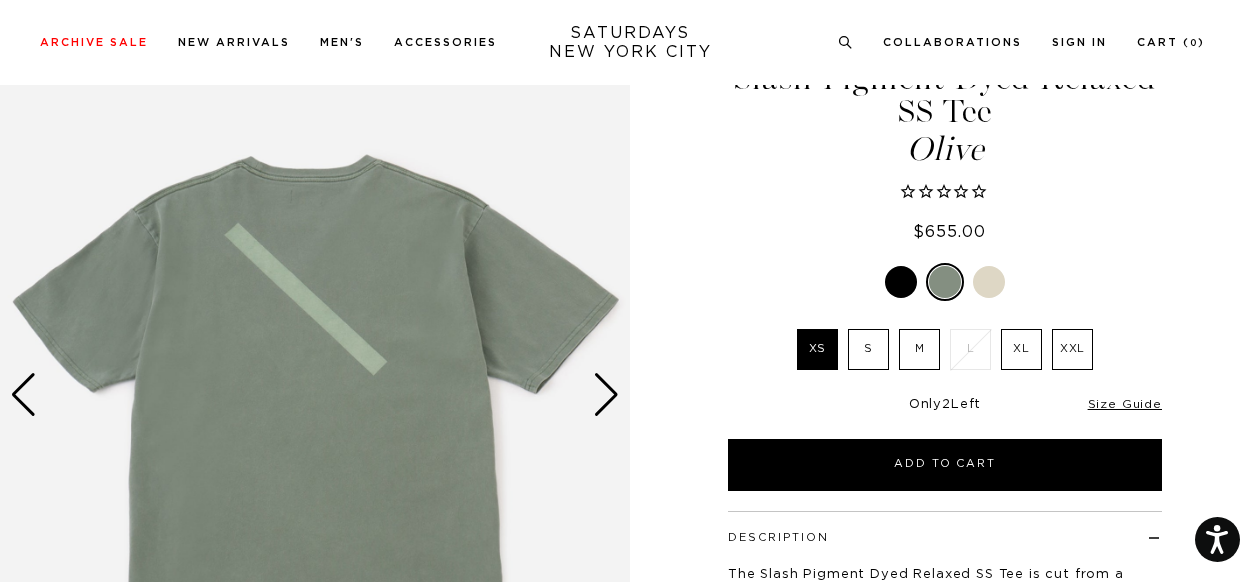 click at bounding box center (606, 395) 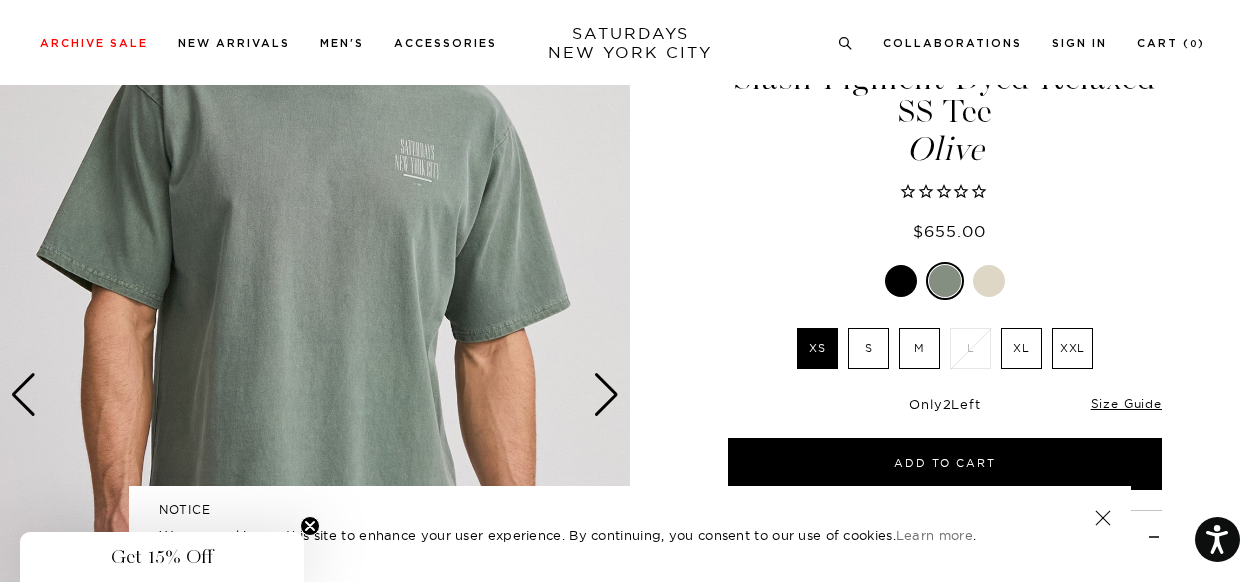 click at bounding box center (606, 395) 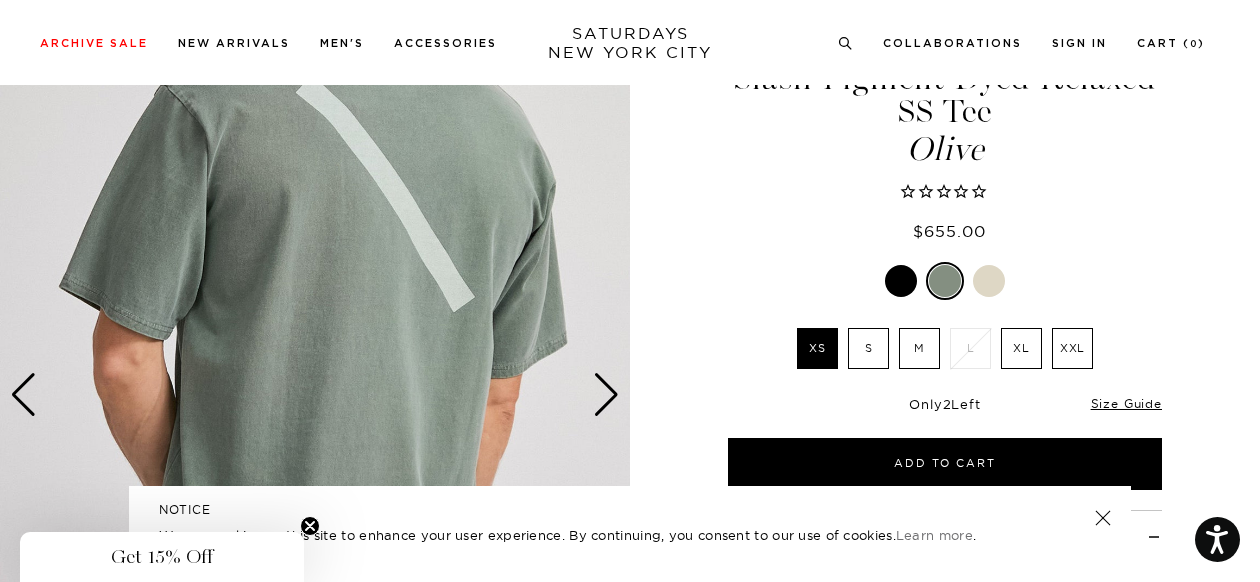 click at bounding box center (606, 395) 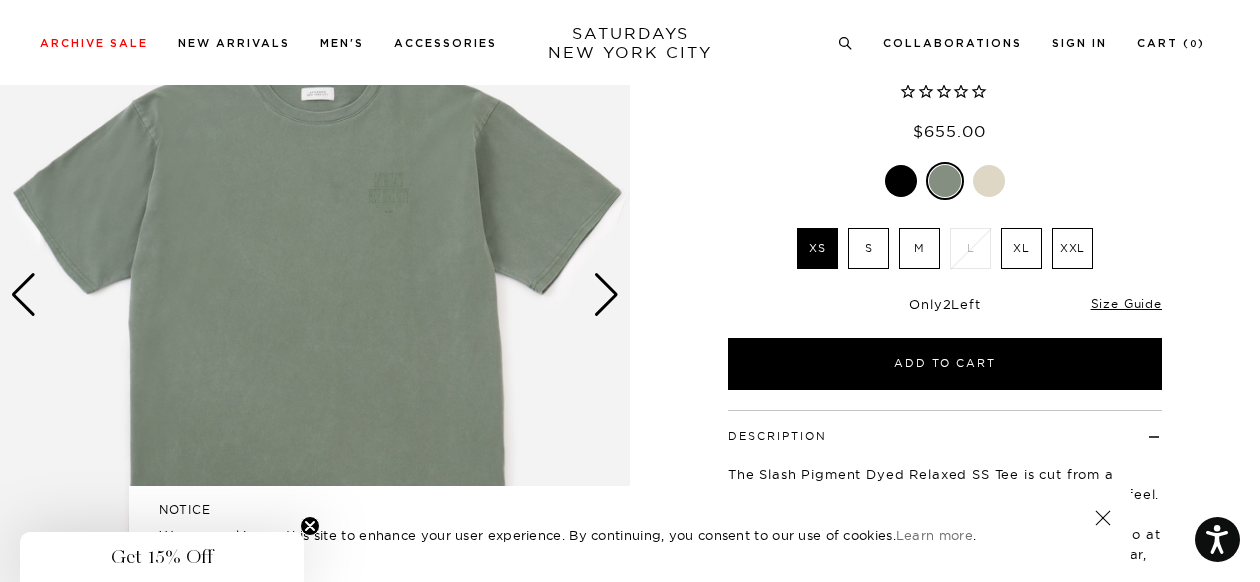 scroll, scrollTop: 0, scrollLeft: 0, axis: both 